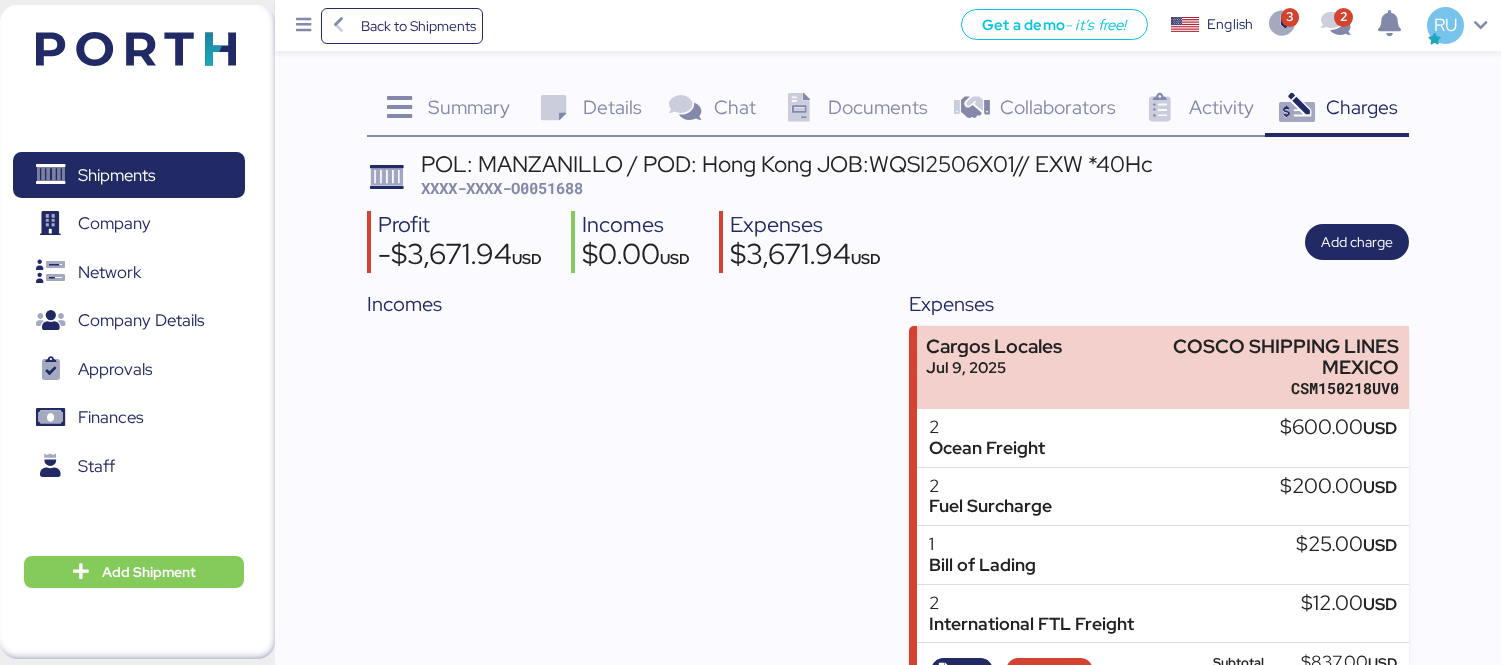 scroll, scrollTop: 0, scrollLeft: 0, axis: both 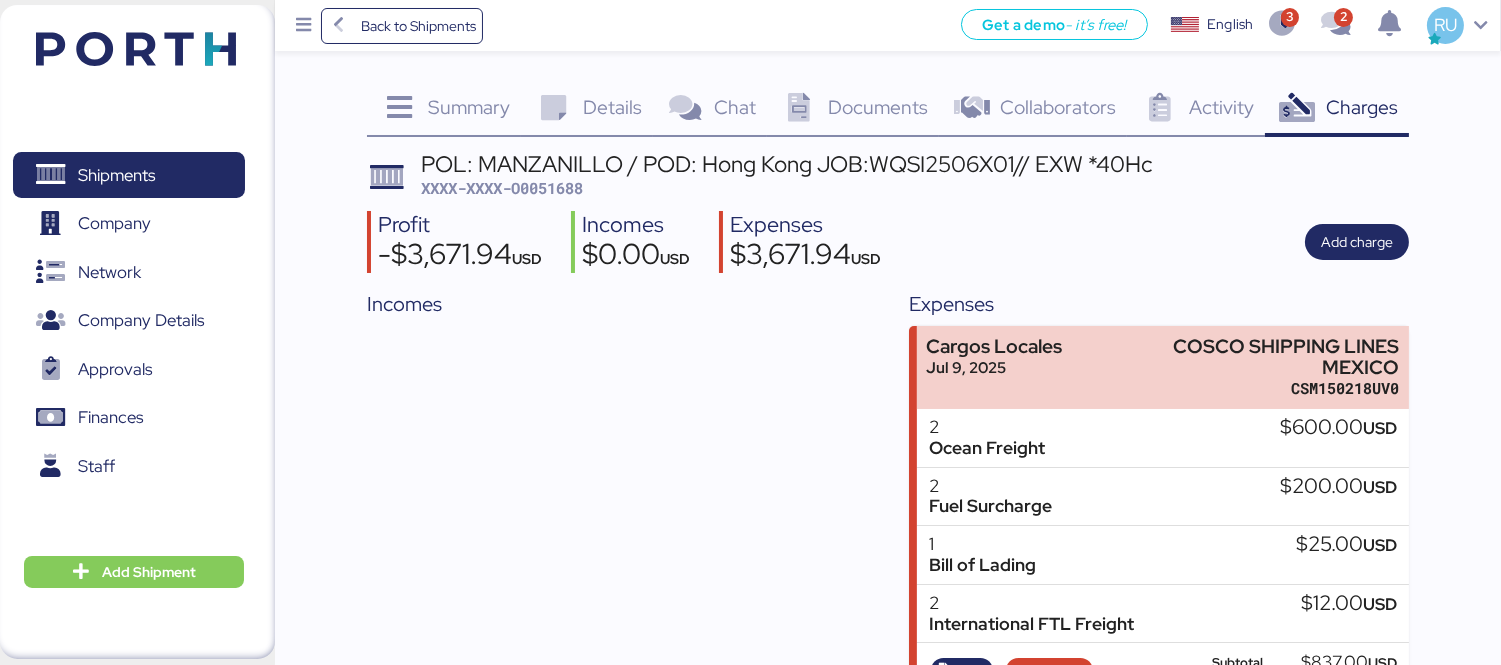 click at bounding box center (136, 49) 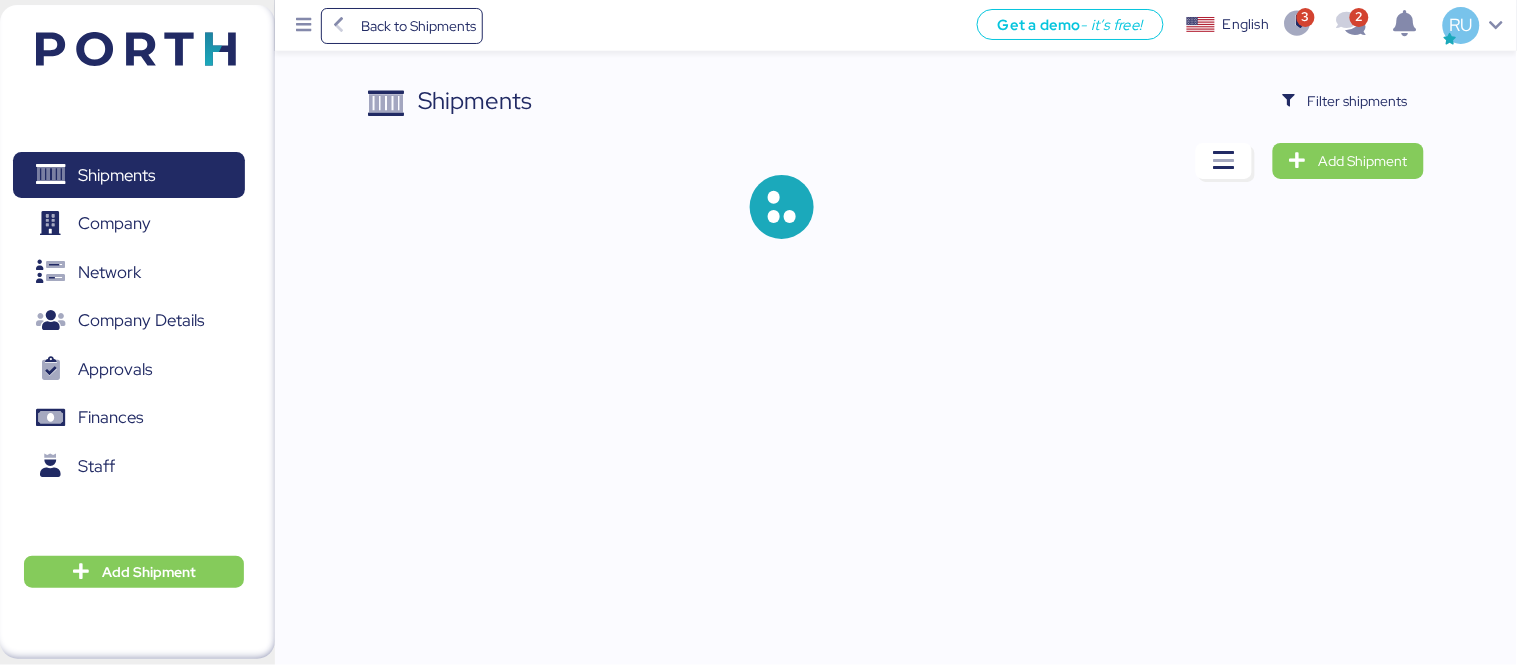 click on "Shipments   Filter shipments     Add Shipment" at bounding box center [896, 177] 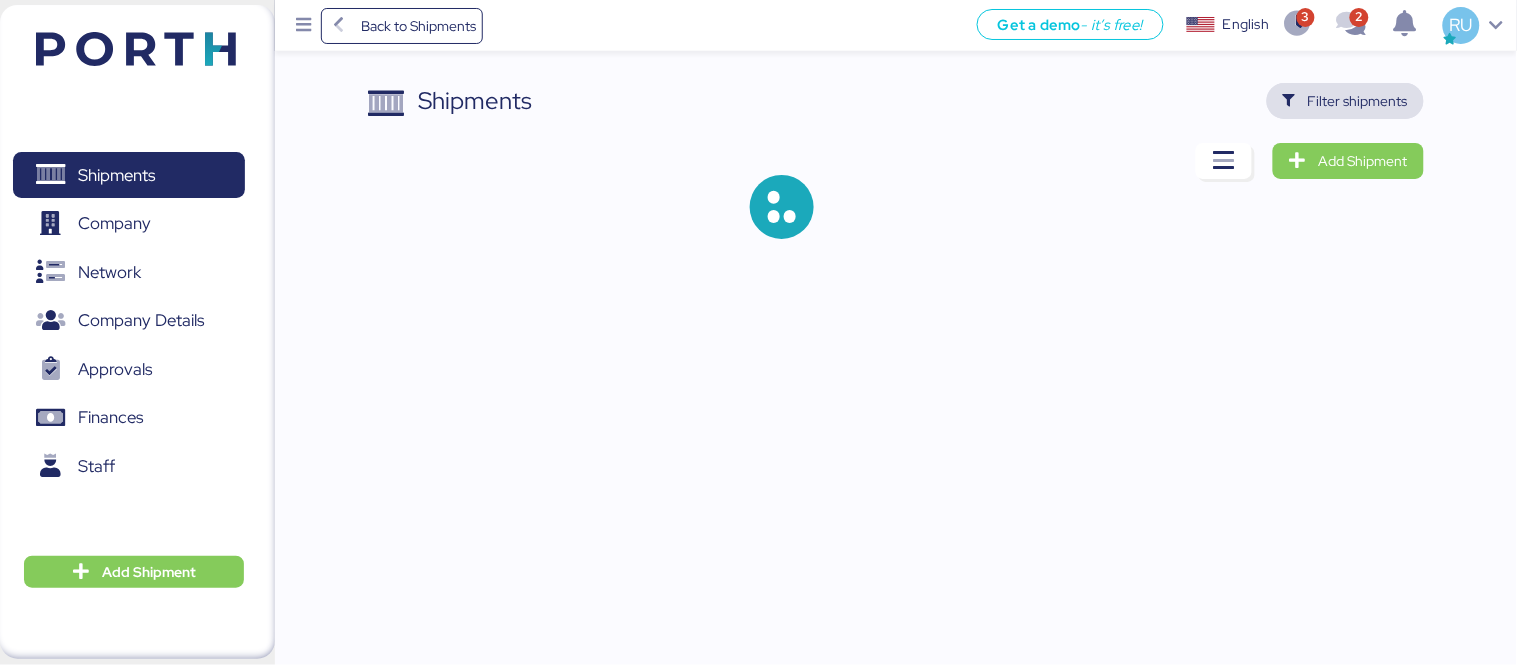 click on "Filter shipments" at bounding box center (1358, 101) 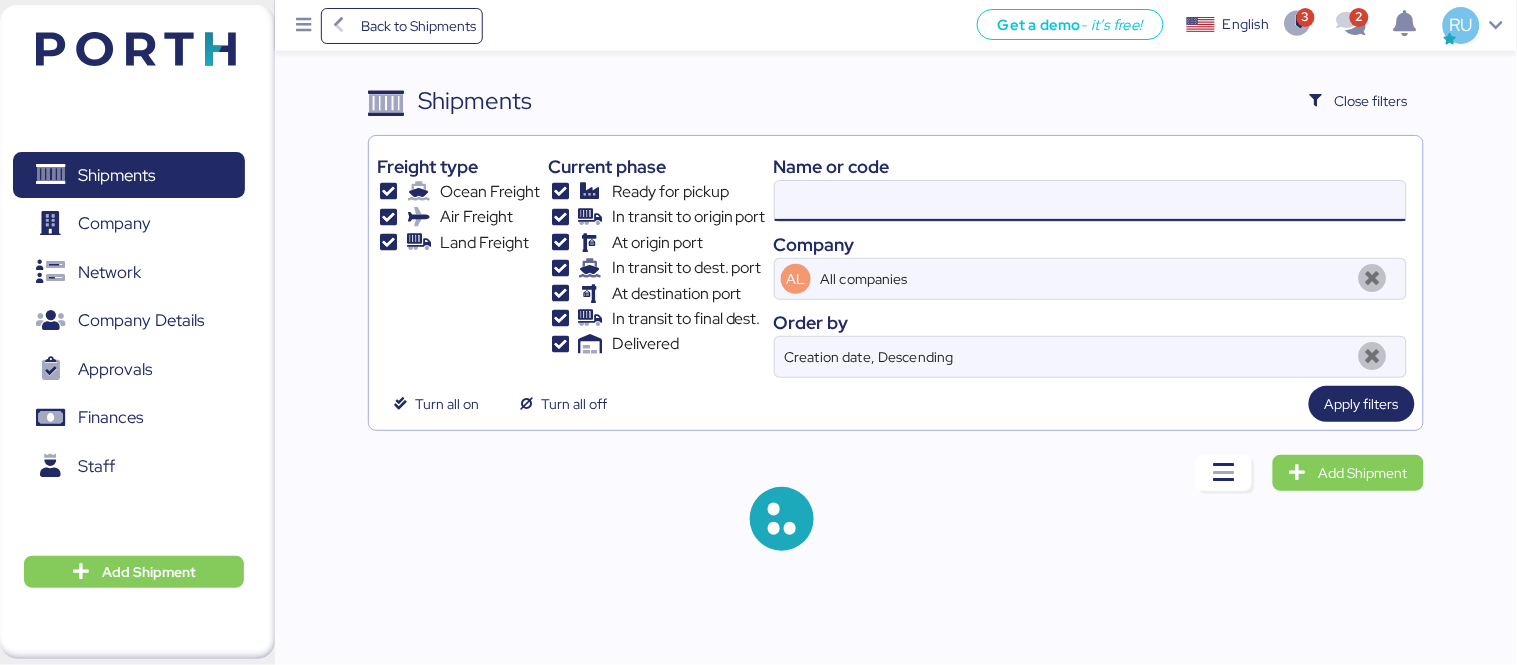 click at bounding box center (1090, 201) 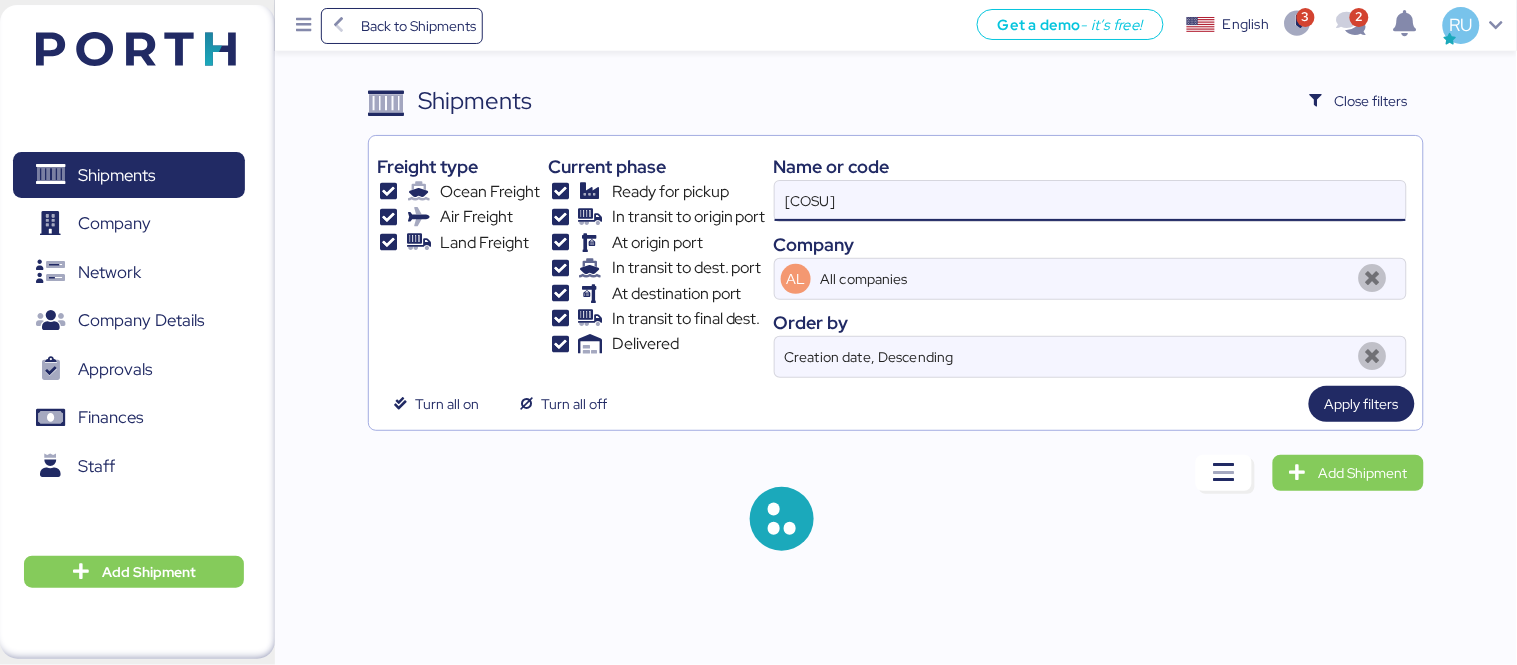 type on "[COSU]" 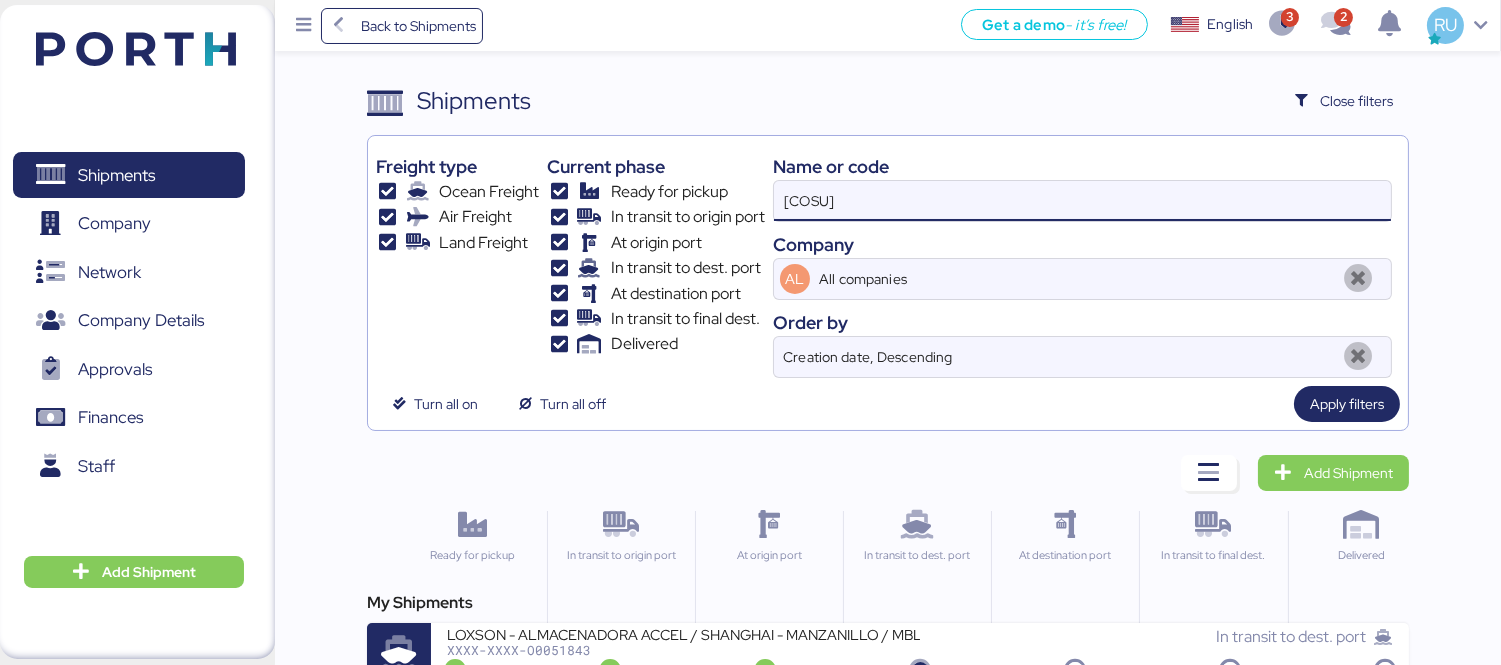 scroll, scrollTop: 37, scrollLeft: 0, axis: vertical 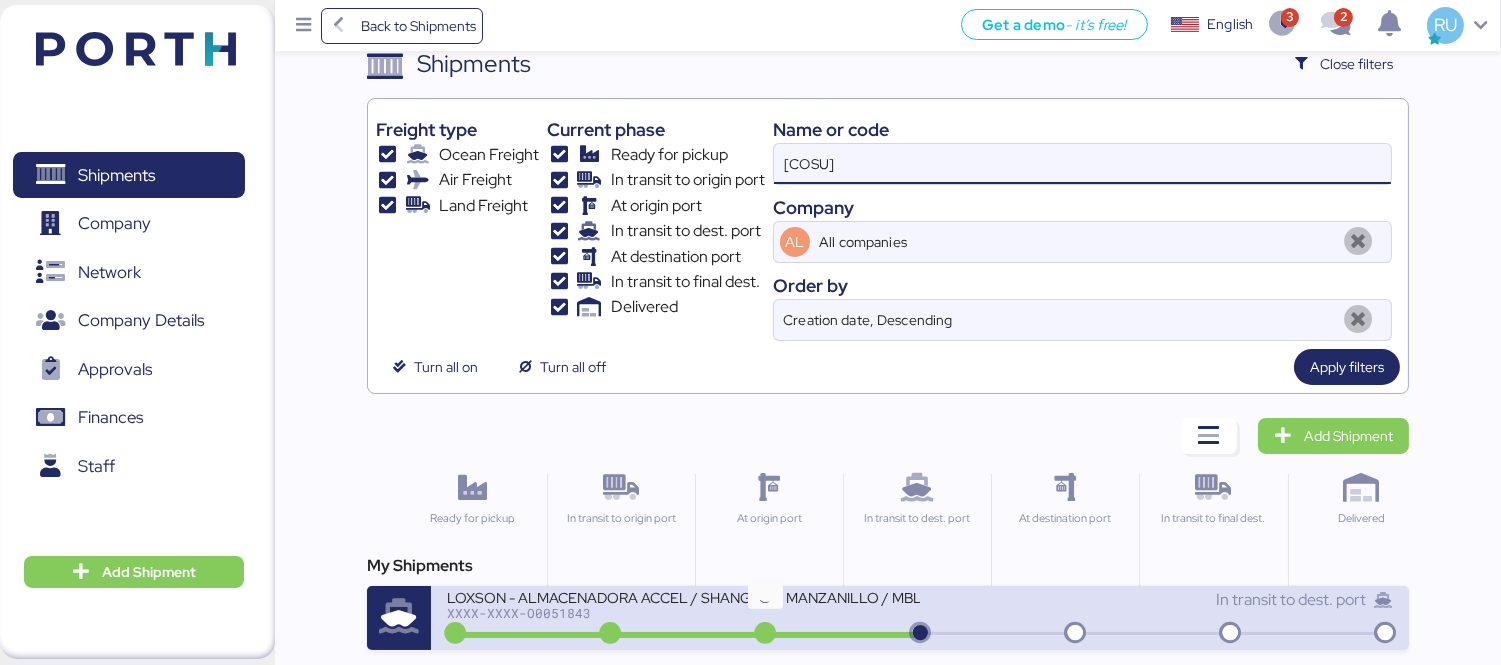 click at bounding box center (455, 634) 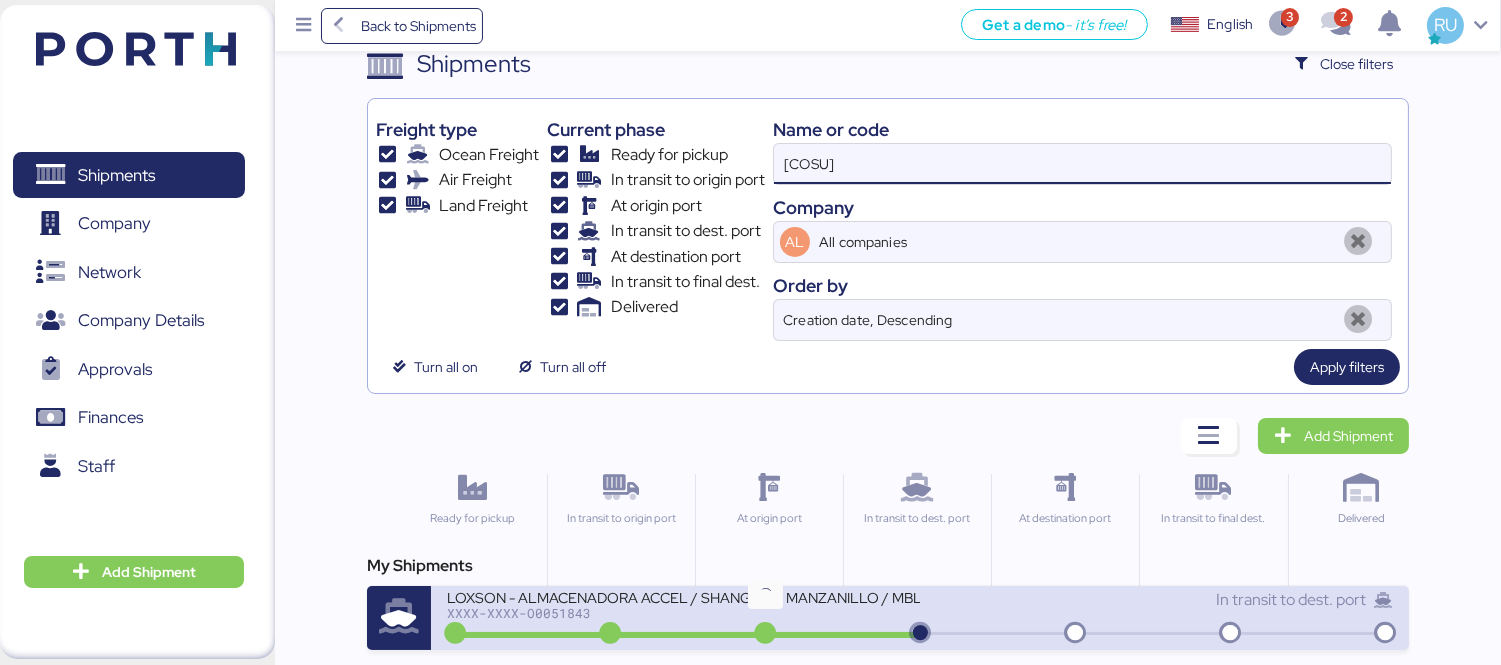 scroll, scrollTop: 0, scrollLeft: 0, axis: both 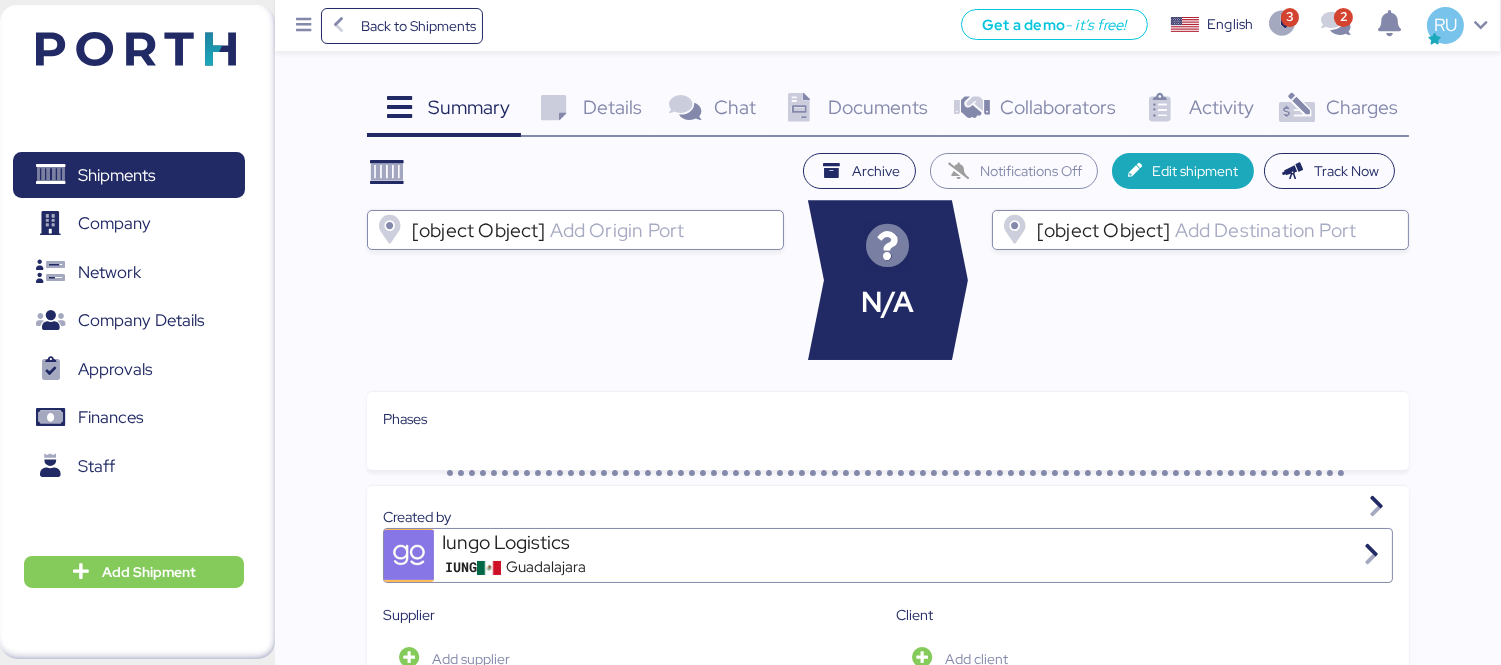 click on "Charges" at bounding box center (469, 107) 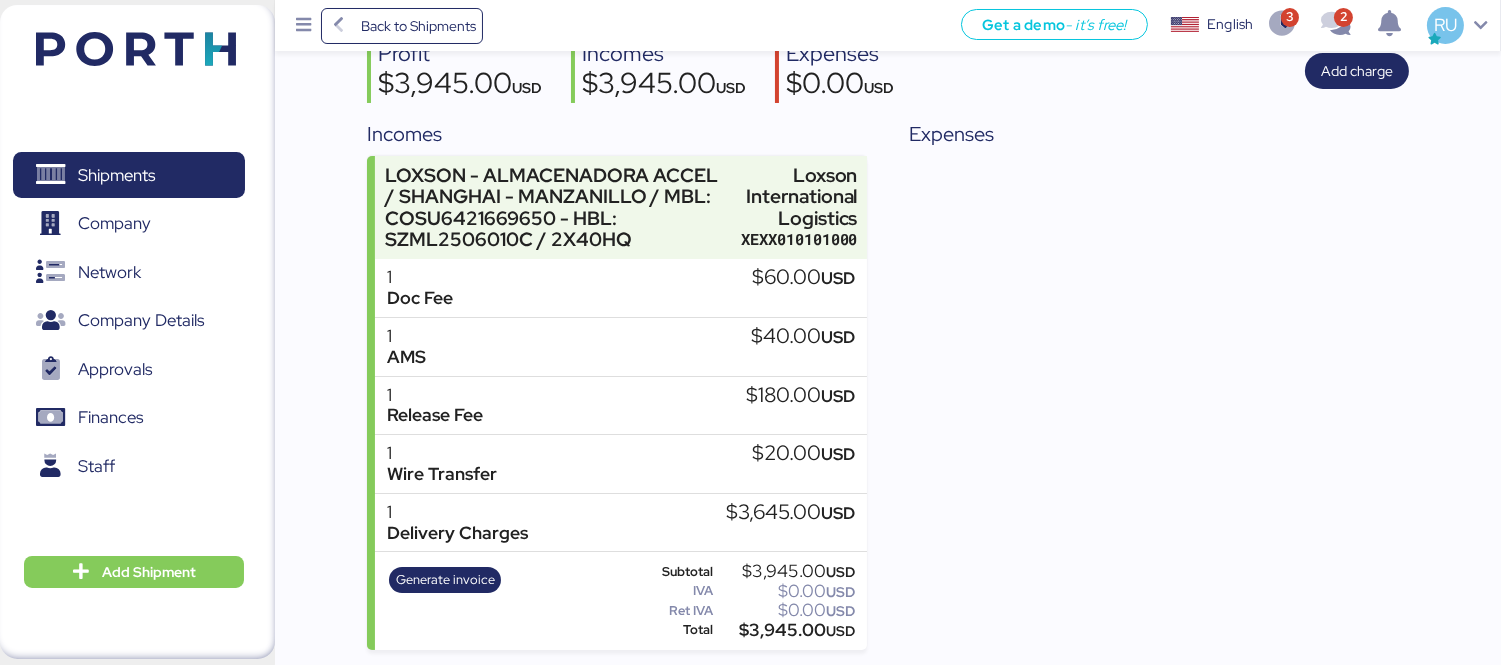 scroll, scrollTop: 0, scrollLeft: 0, axis: both 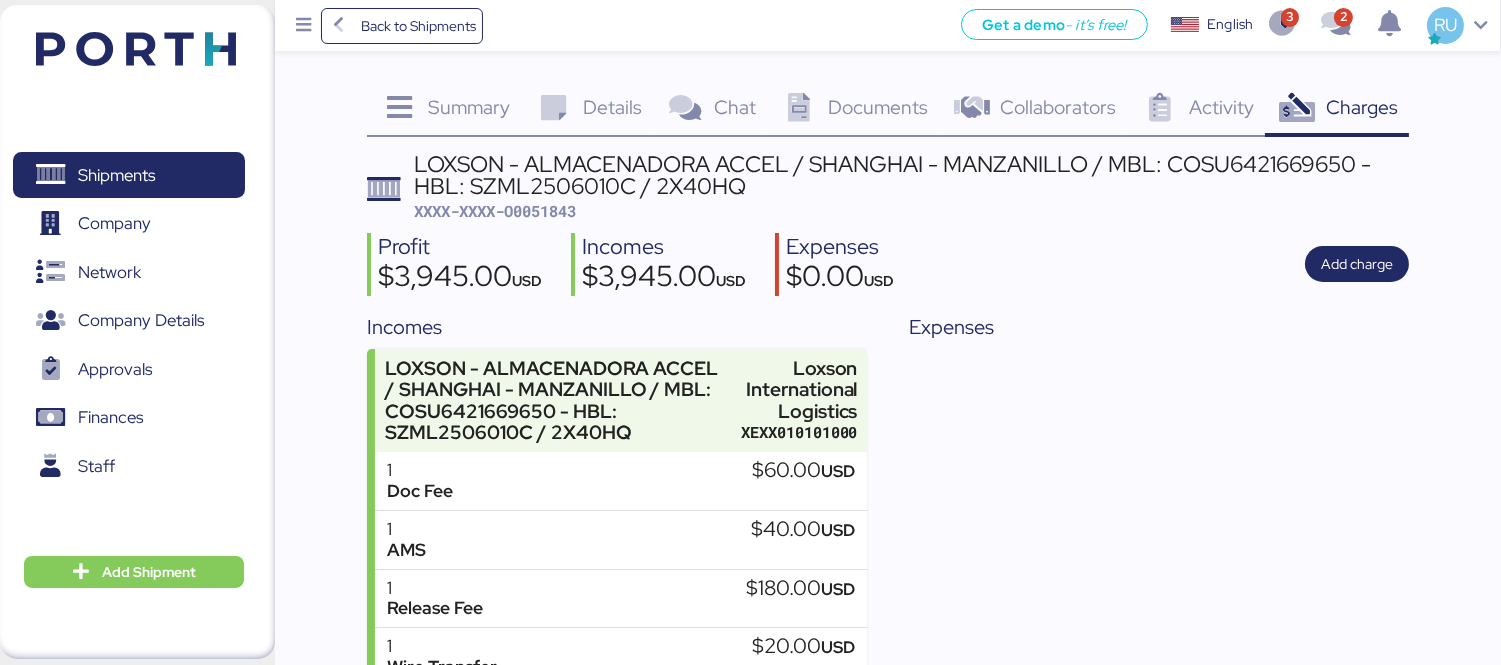 click on "Documents 0" at bounding box center [853, 110] 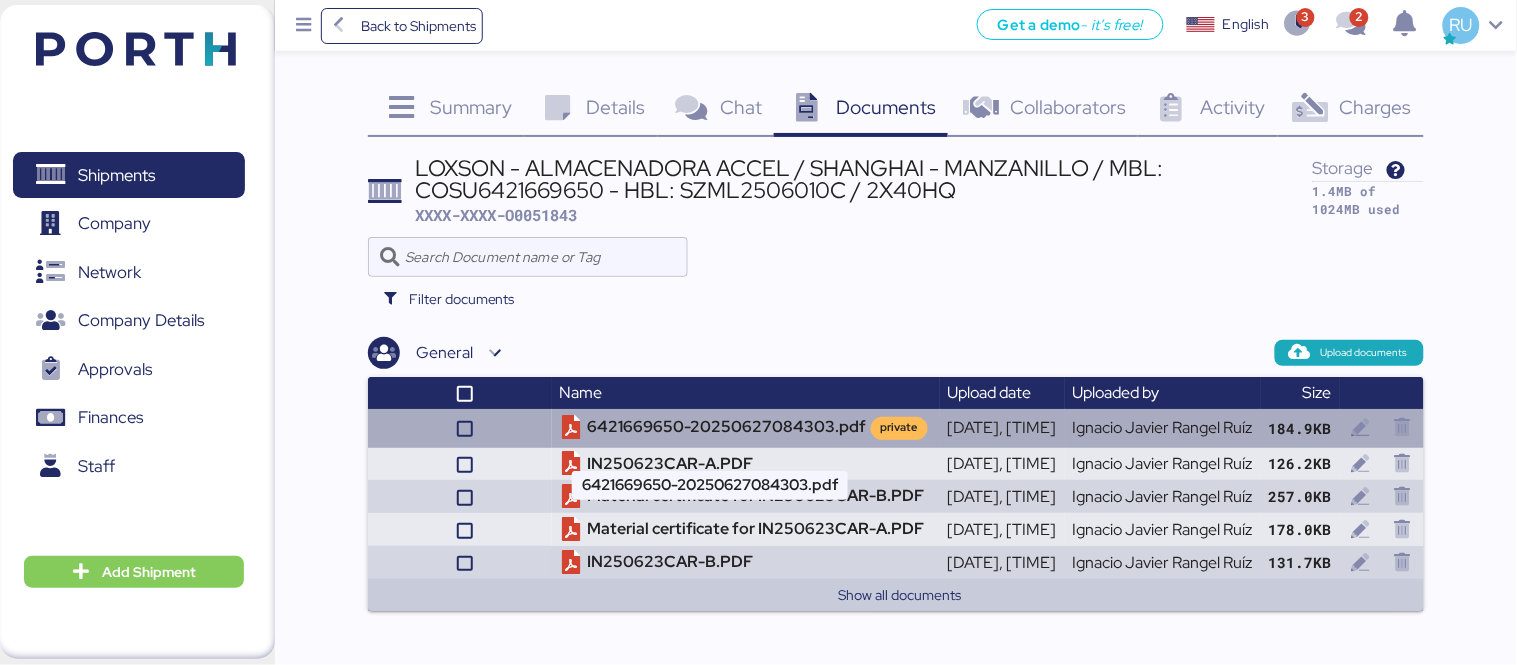 click on "6421669650-20250627084303.pdf
private" at bounding box center [746, 428] 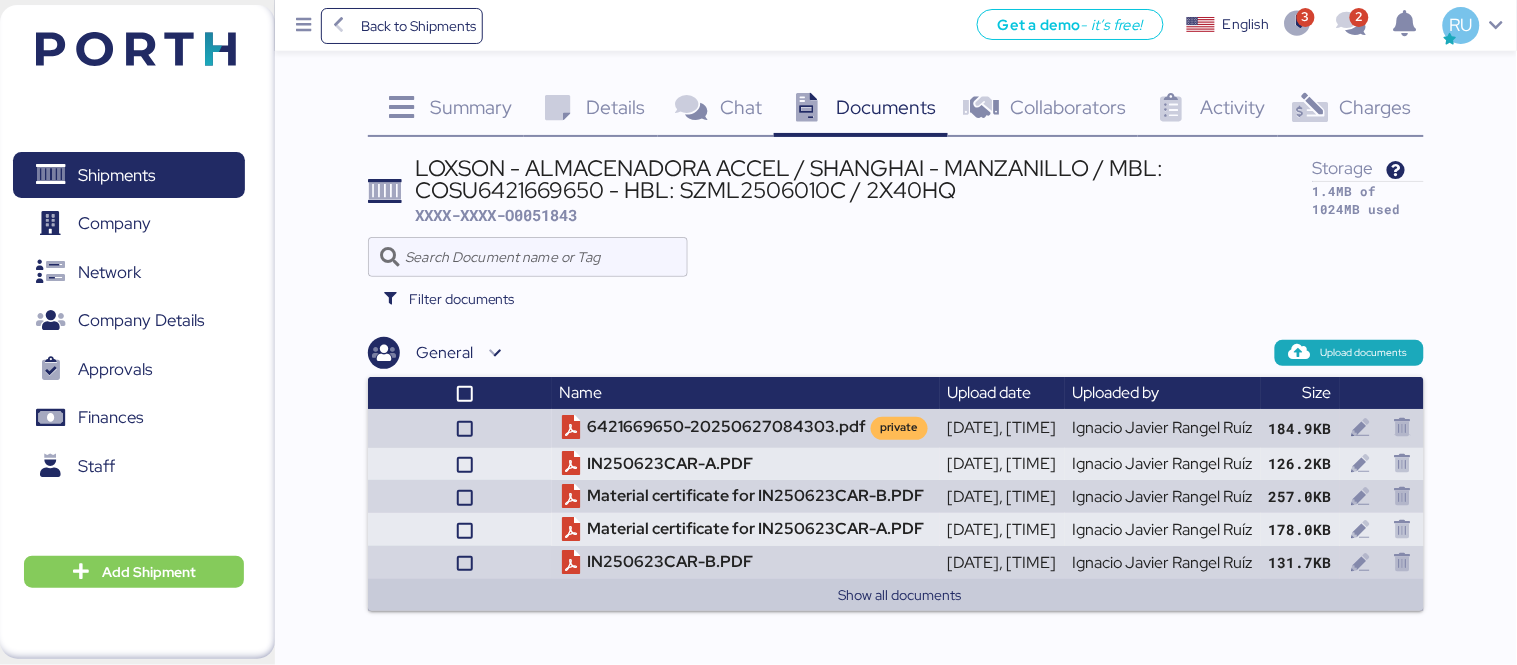 click on "Charges 0" at bounding box center (1351, 110) 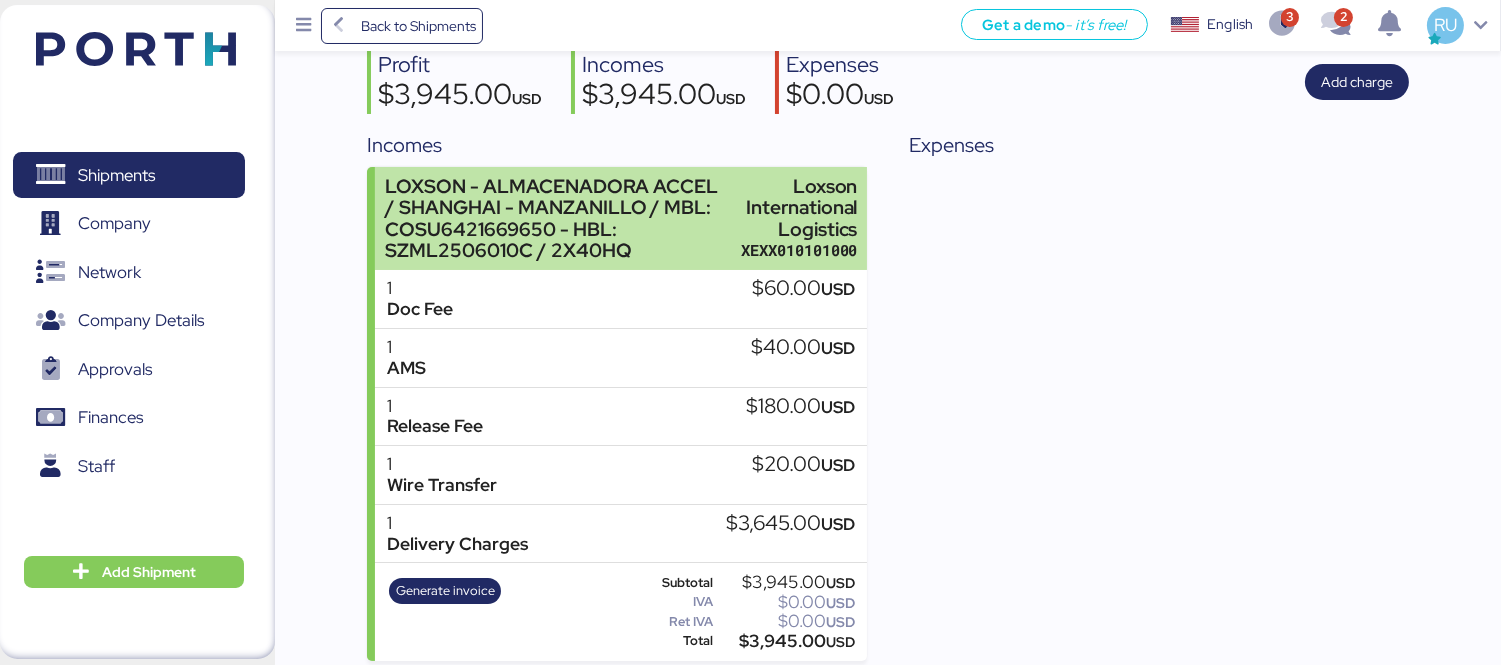 scroll, scrollTop: 0, scrollLeft: 0, axis: both 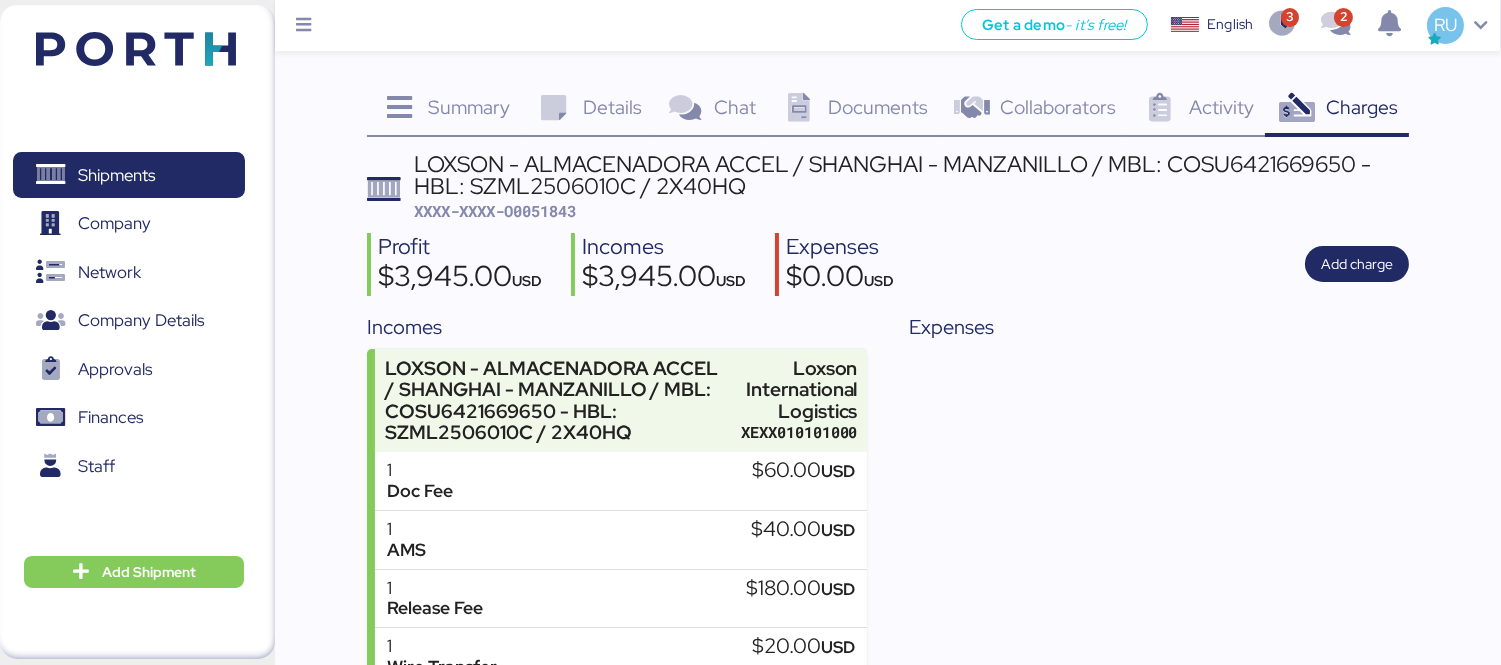 click on "Expenses" at bounding box center [1159, 577] 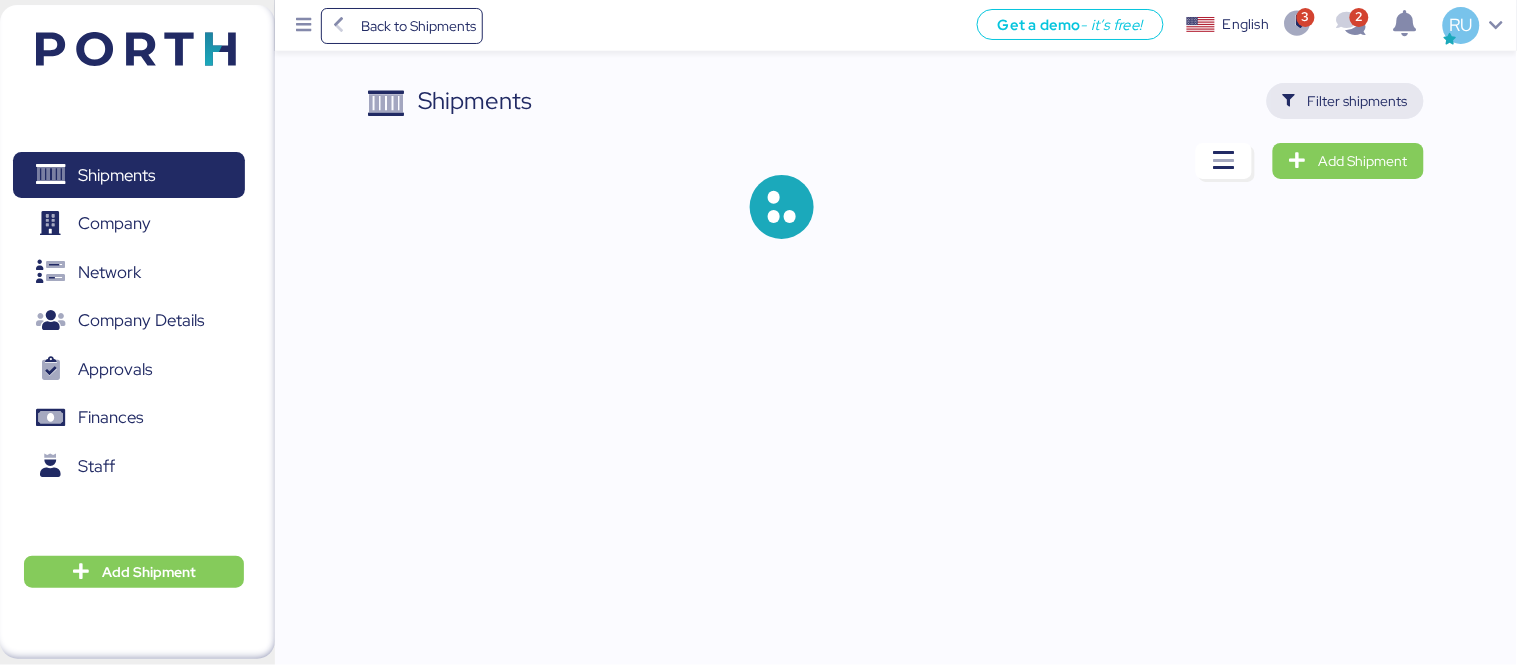 click on "Filter shipments" at bounding box center [1345, 101] 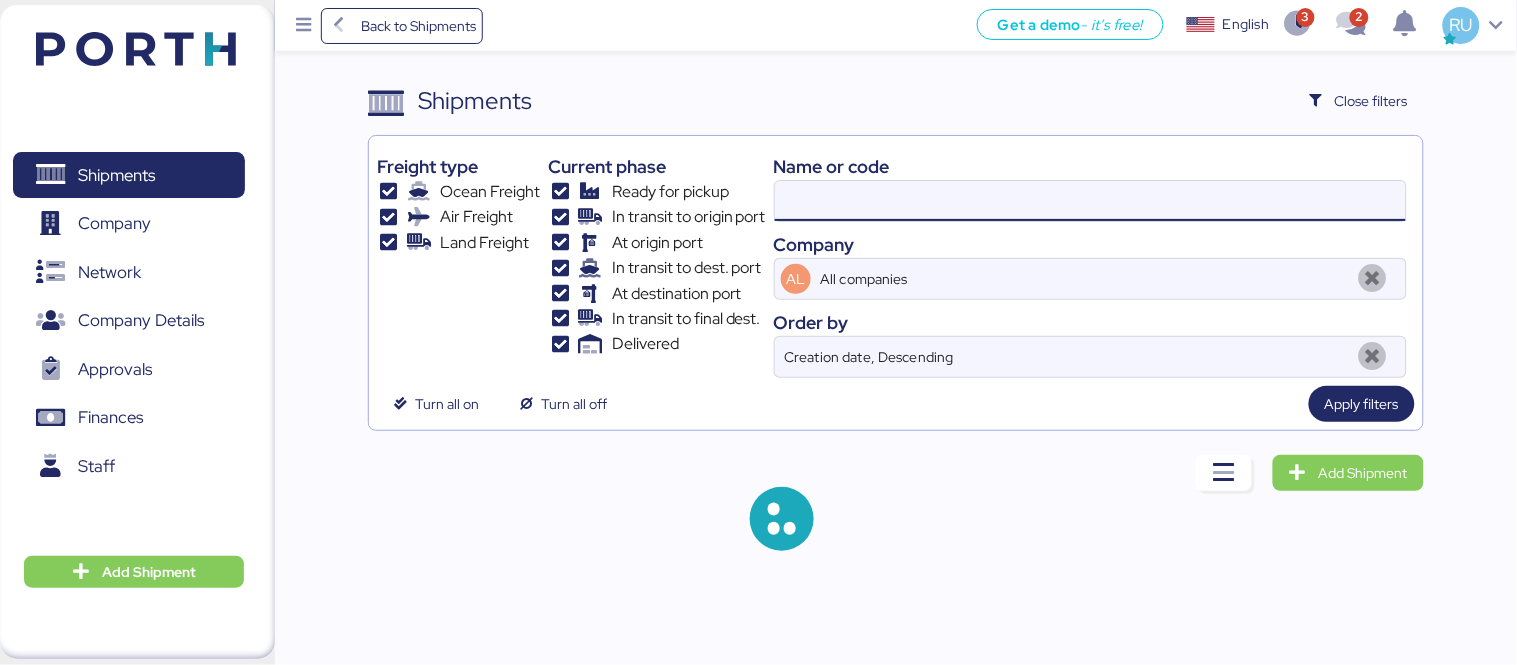 click at bounding box center [1090, 201] 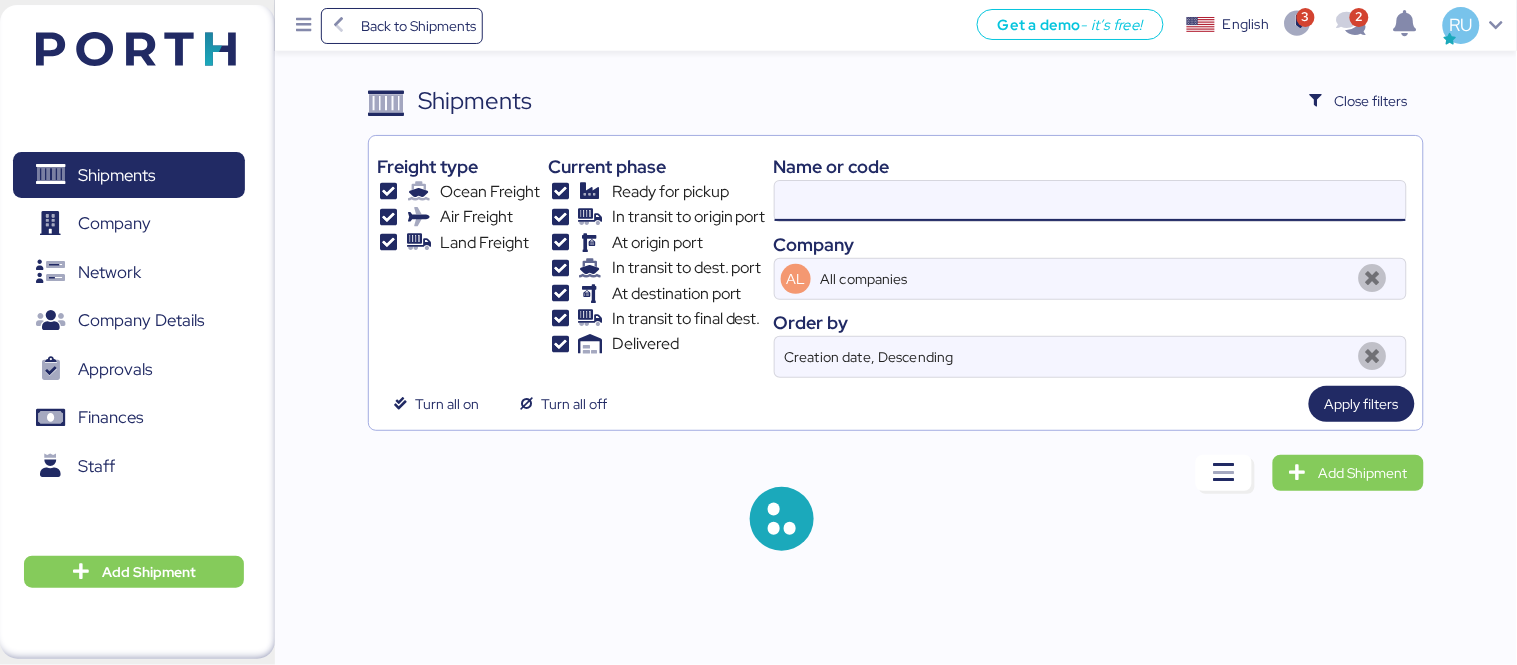 paste on "O0051770" 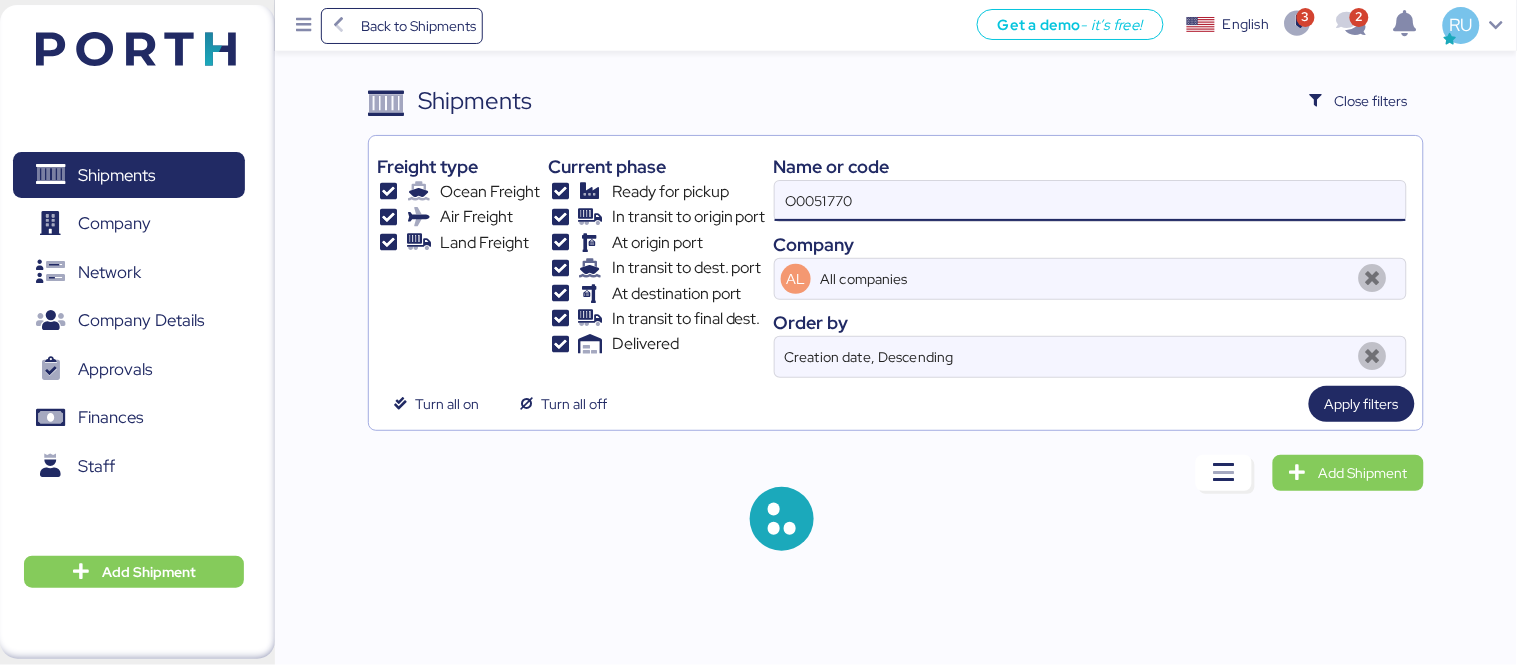 type on "O0051770" 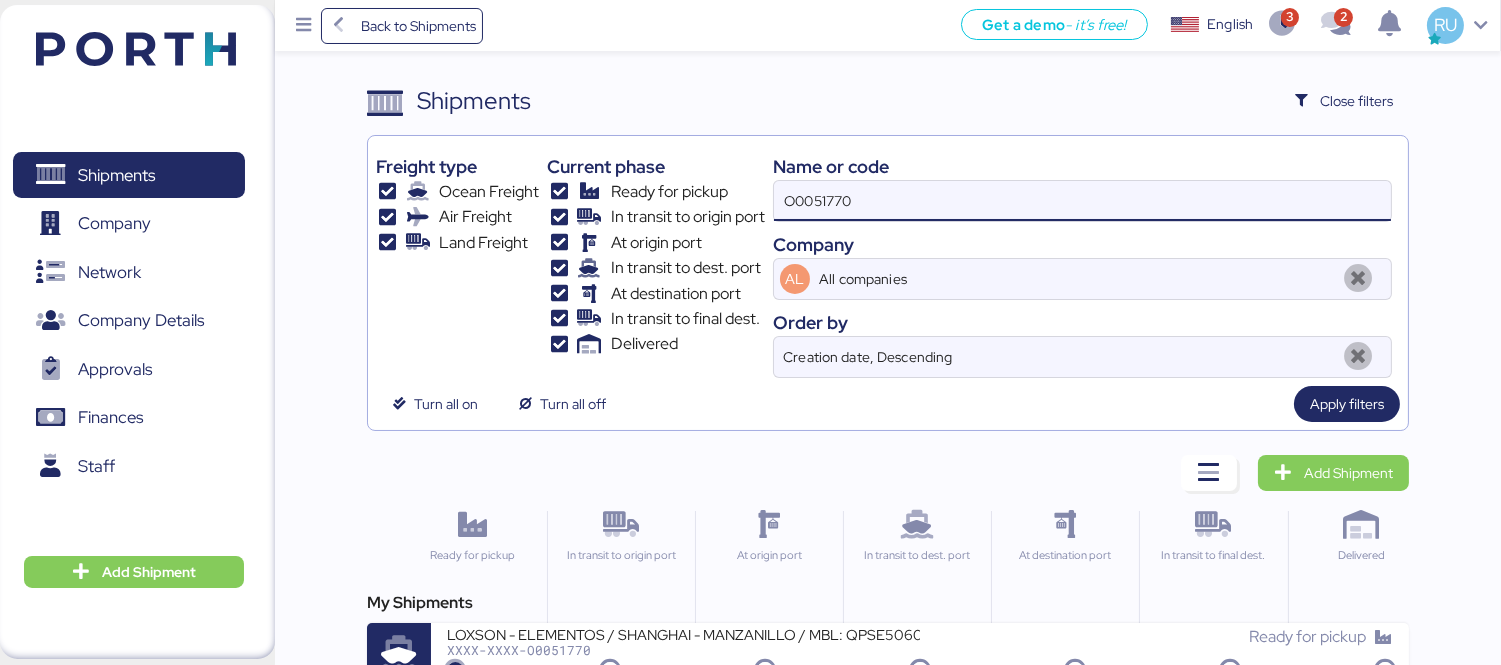 click on "My Shipments [LAST] - ELEMENTOS / [CITY] - [CITY] / MBL: [ALPHANUMERIC] - HBL: [ALPHANUMERIC] / LCL [ALPHANUMERIC] Ready for pickup" at bounding box center [888, 639] 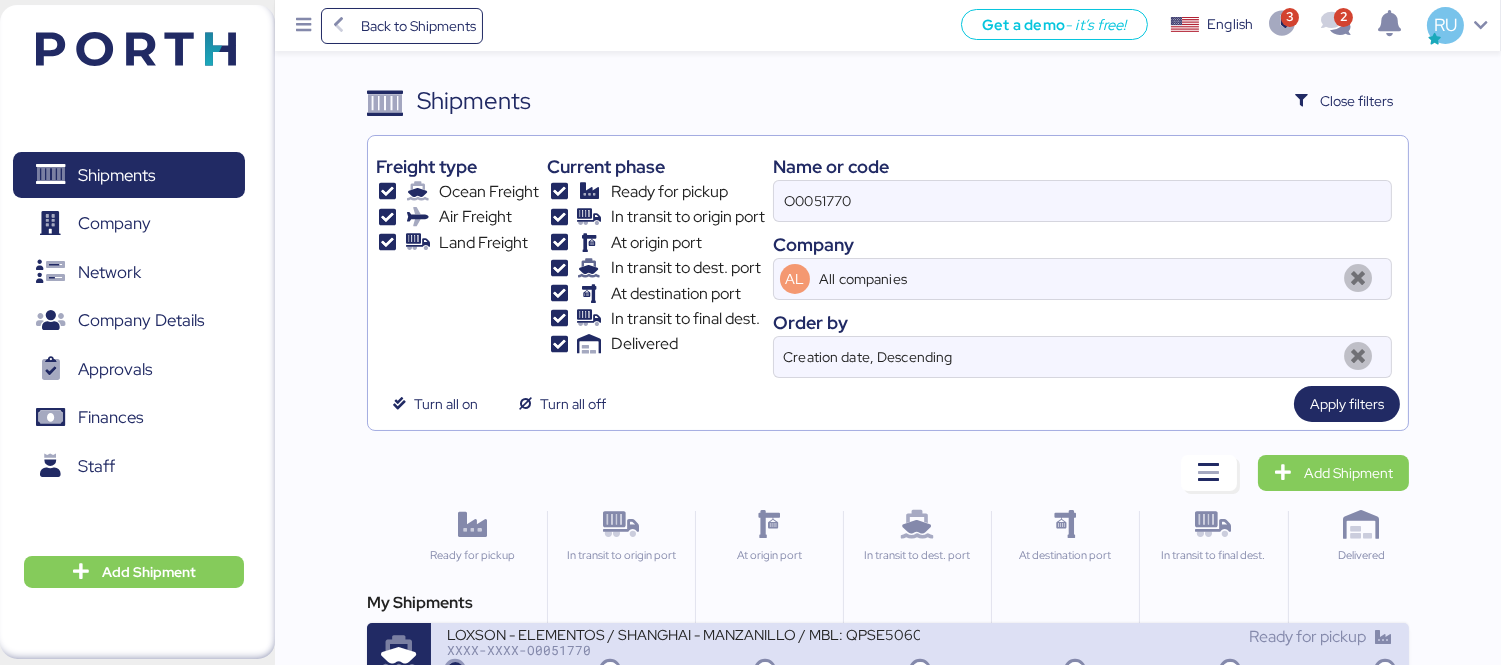 click on "LOXSON - ELEMENTOS / SHANGHAI - MANZANILLO / MBL: QPSE5060373 - HBL: KSSE250603420 / LCL" at bounding box center (683, 633) 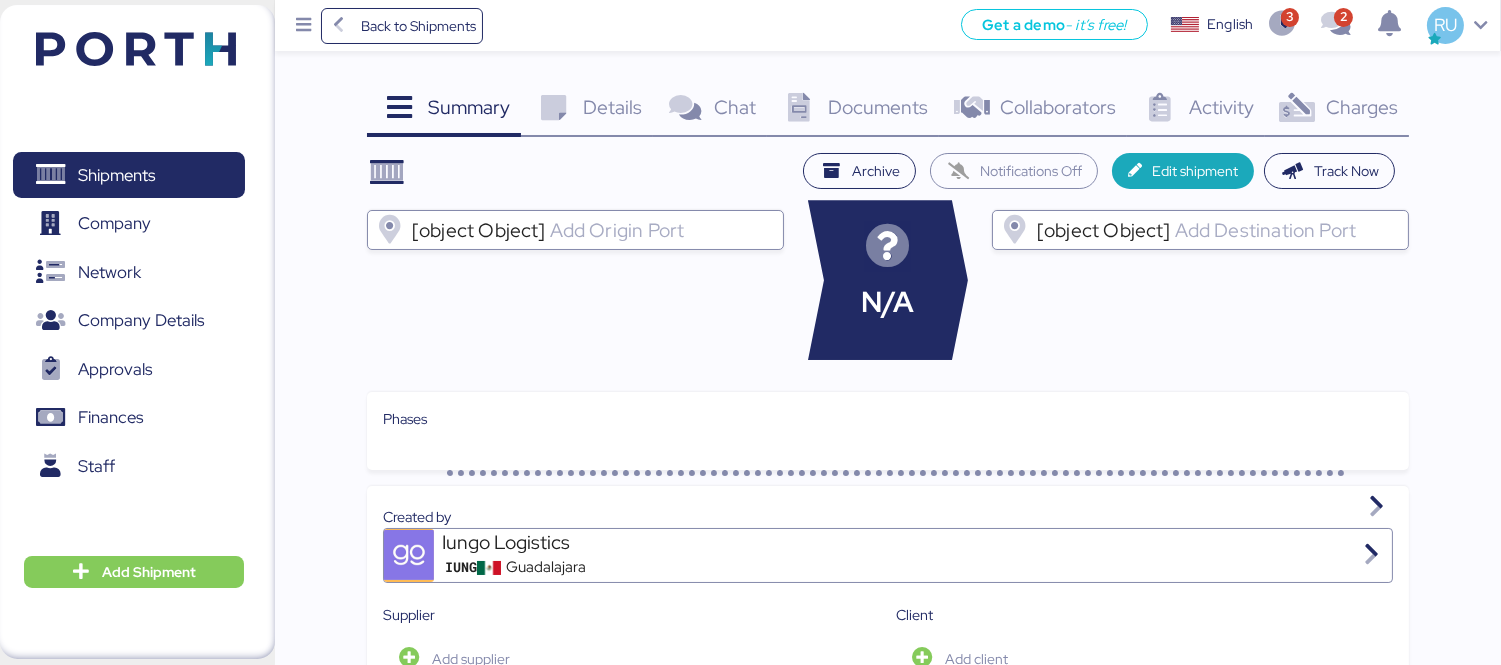 click at bounding box center [1297, 108] 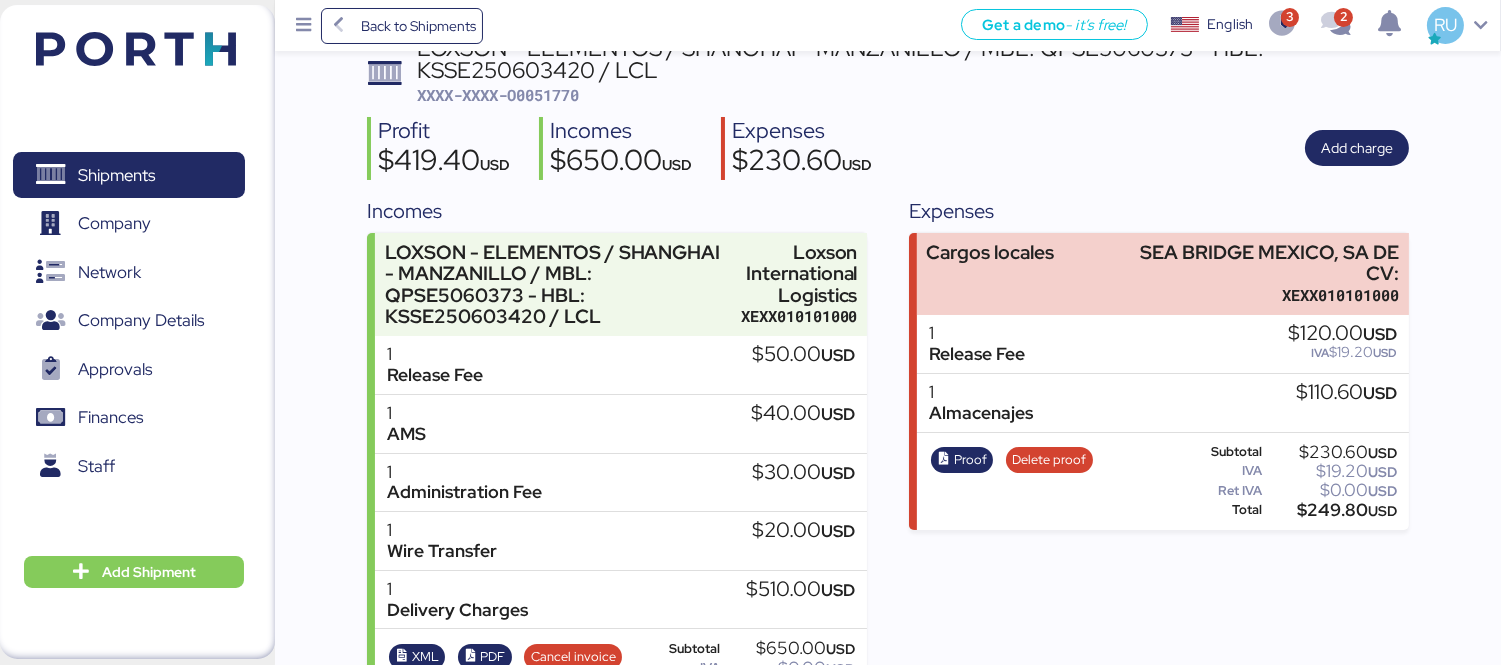 scroll, scrollTop: 193, scrollLeft: 0, axis: vertical 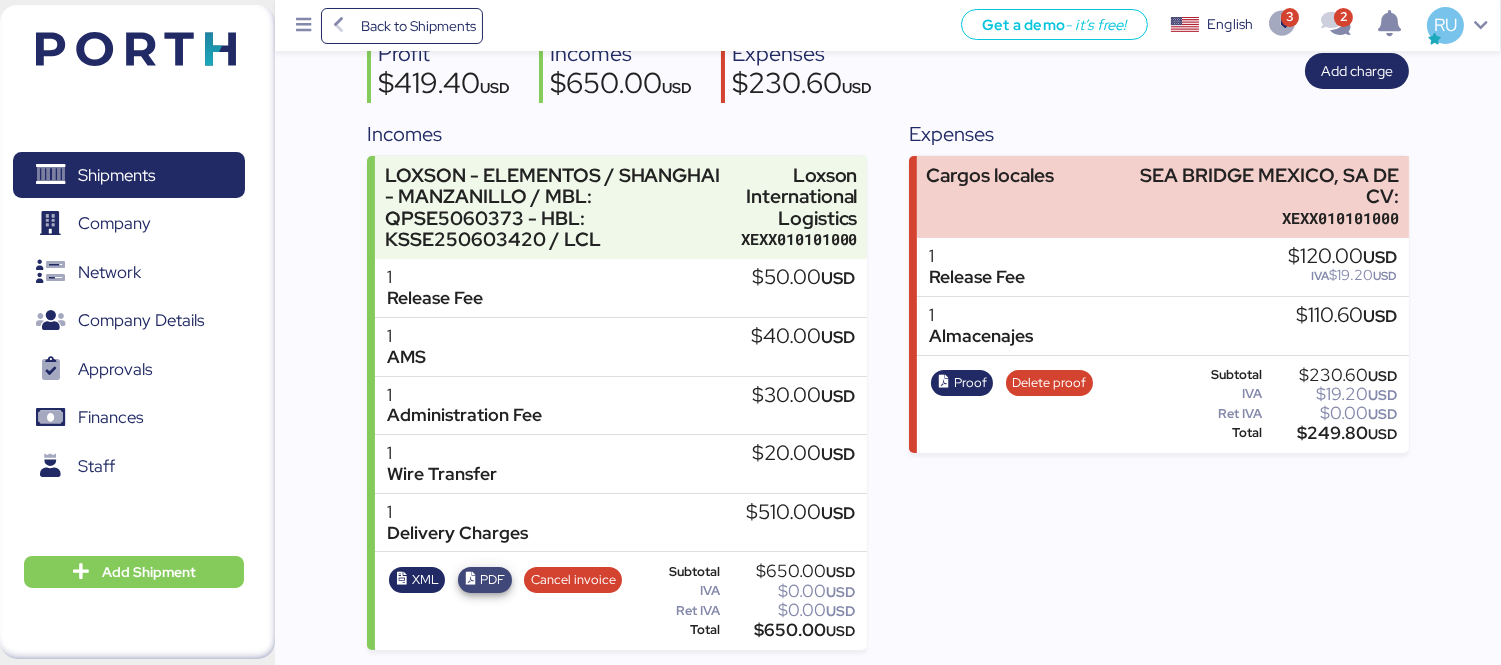click on "PDF" at bounding box center (492, 580) 